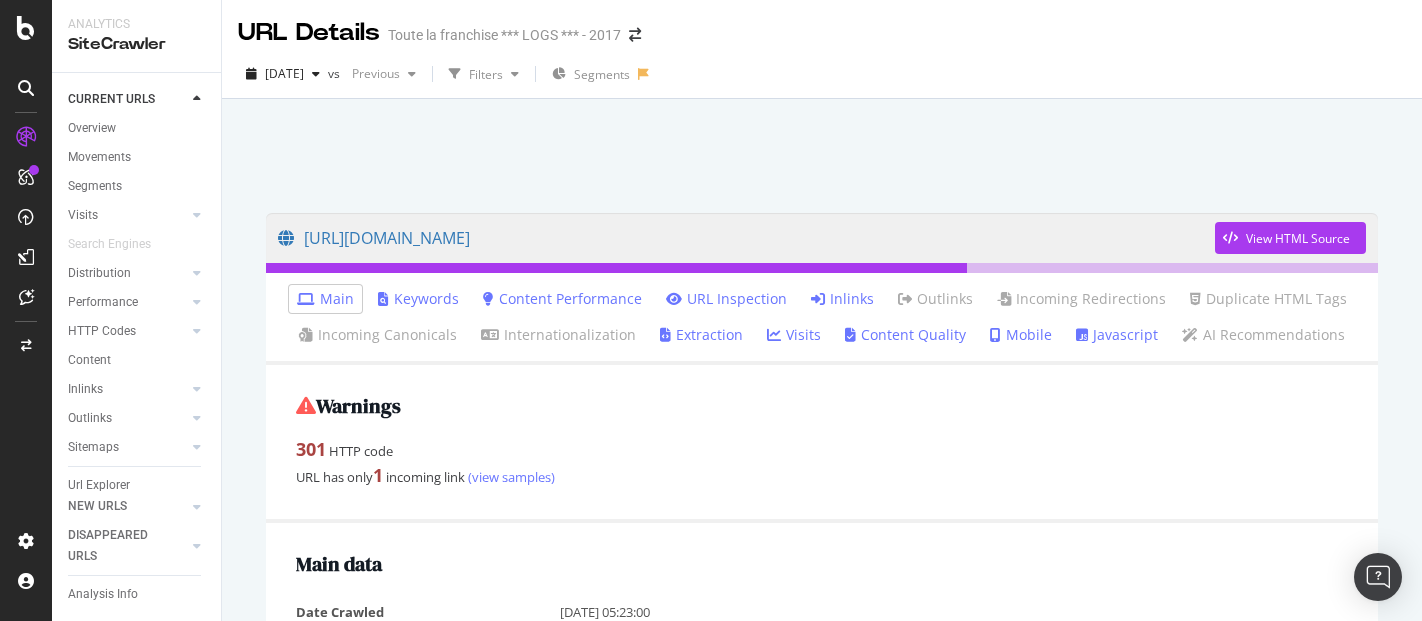 scroll, scrollTop: 0, scrollLeft: 0, axis: both 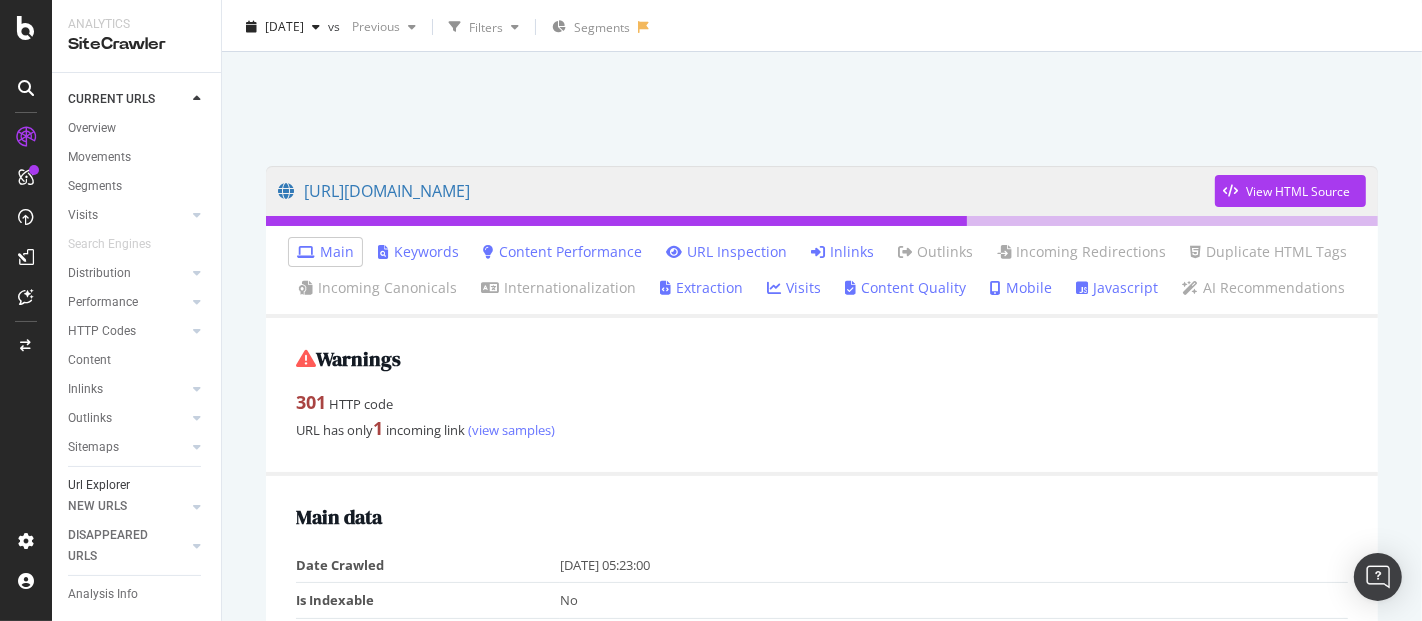 click on "Url Explorer" at bounding box center [99, 485] 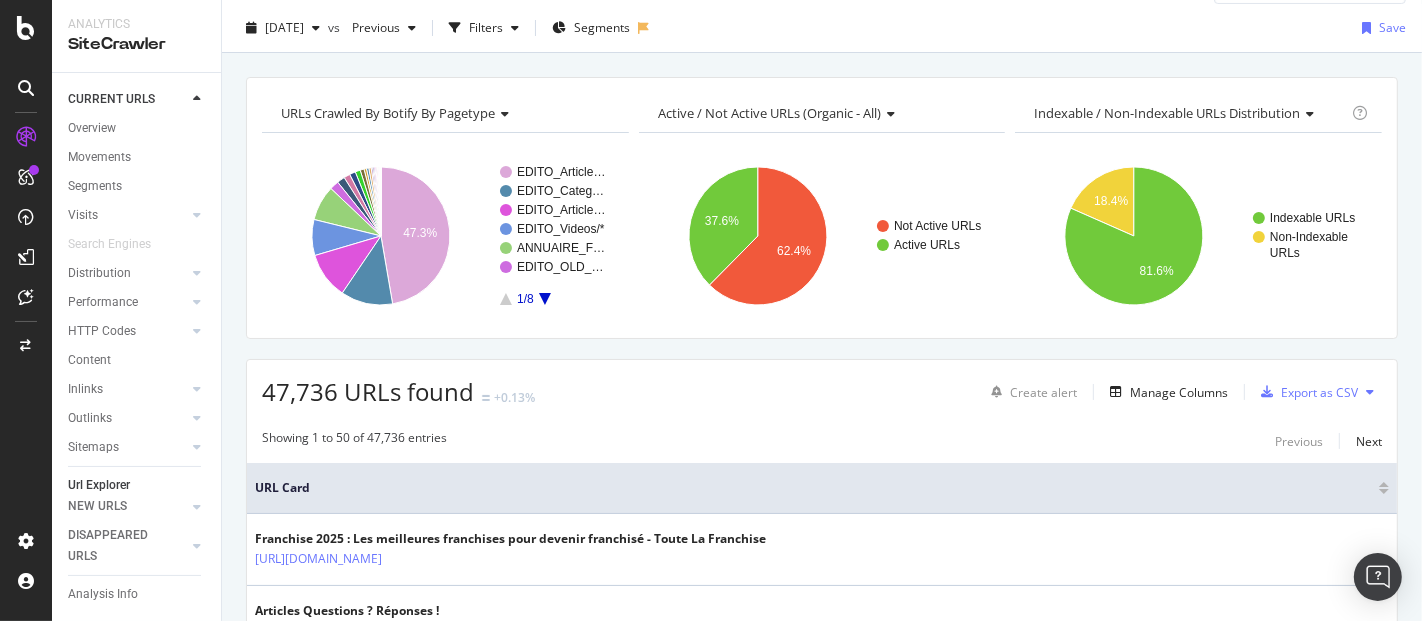 scroll, scrollTop: 0, scrollLeft: 0, axis: both 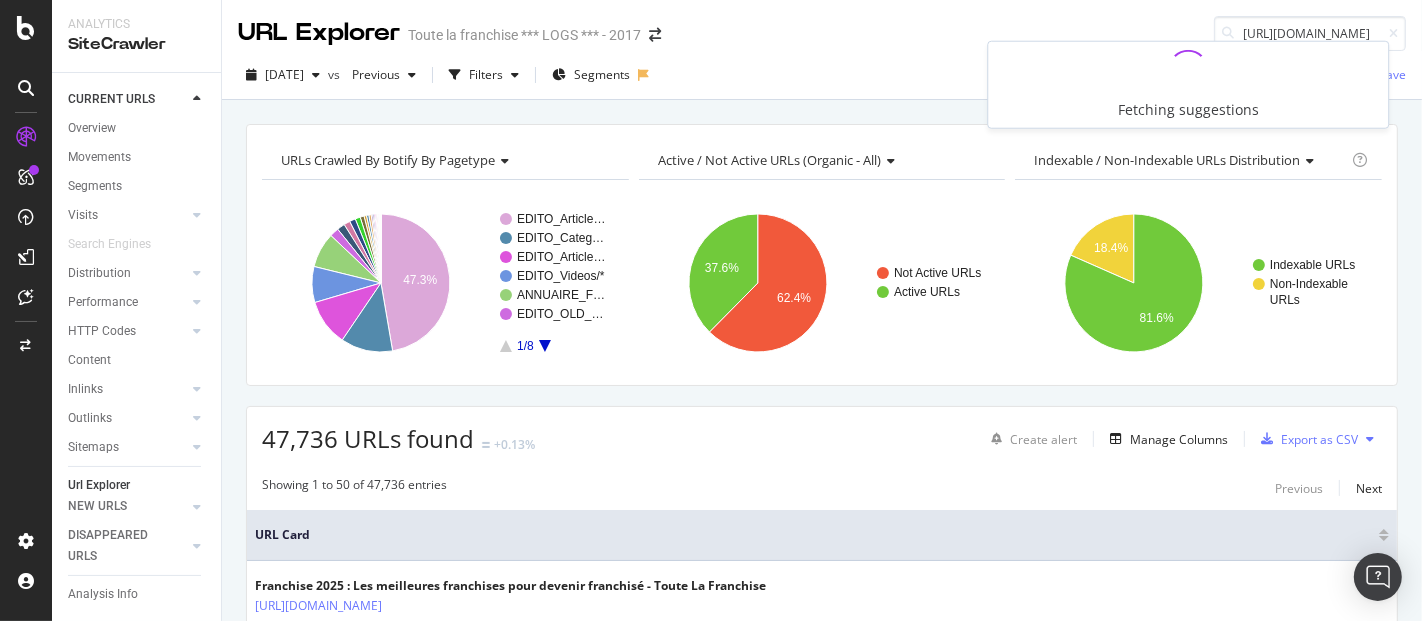 type on "[URL][DOMAIN_NAME]" 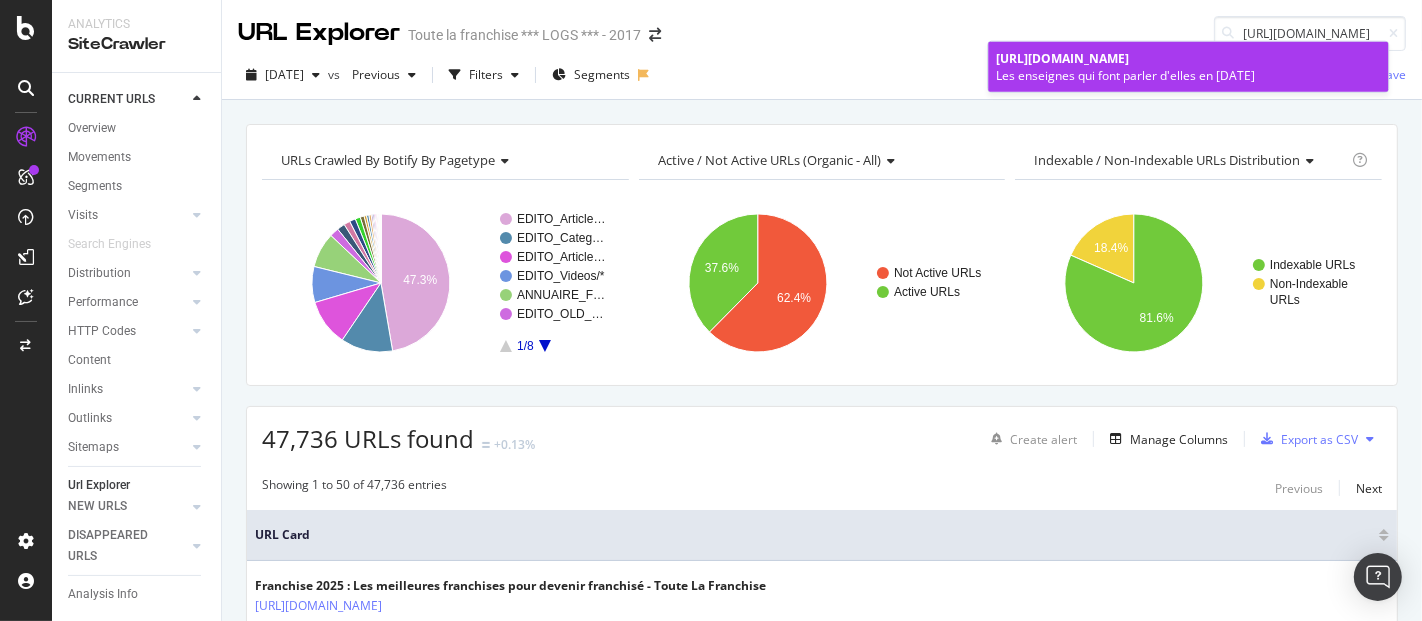 scroll, scrollTop: 0, scrollLeft: 0, axis: both 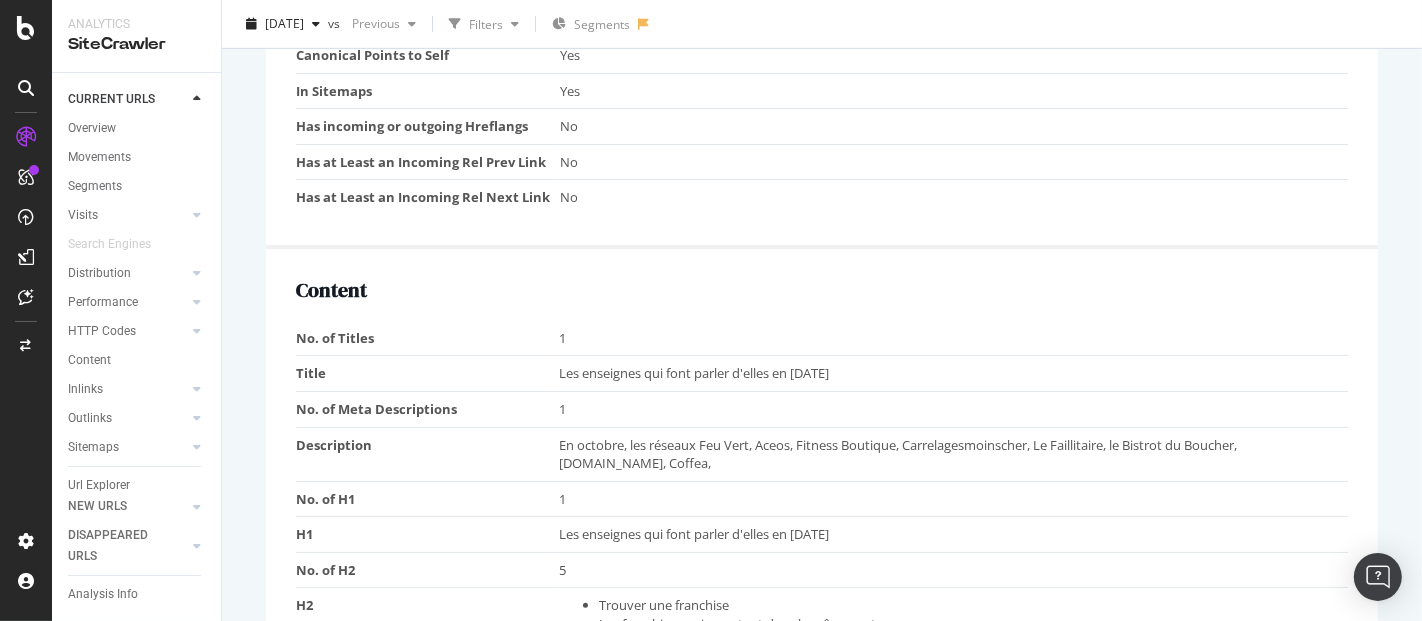drag, startPoint x: 554, startPoint y: 364, endPoint x: 896, endPoint y: 371, distance: 342.07162 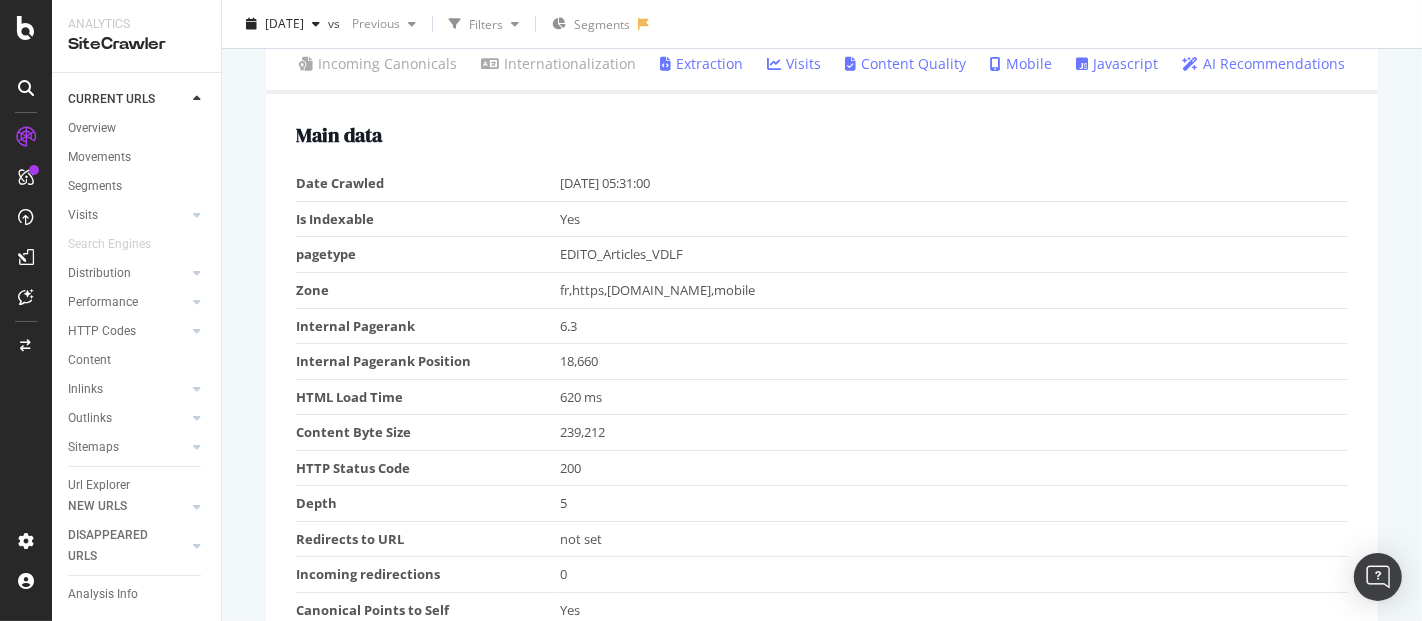 scroll, scrollTop: 0, scrollLeft: 0, axis: both 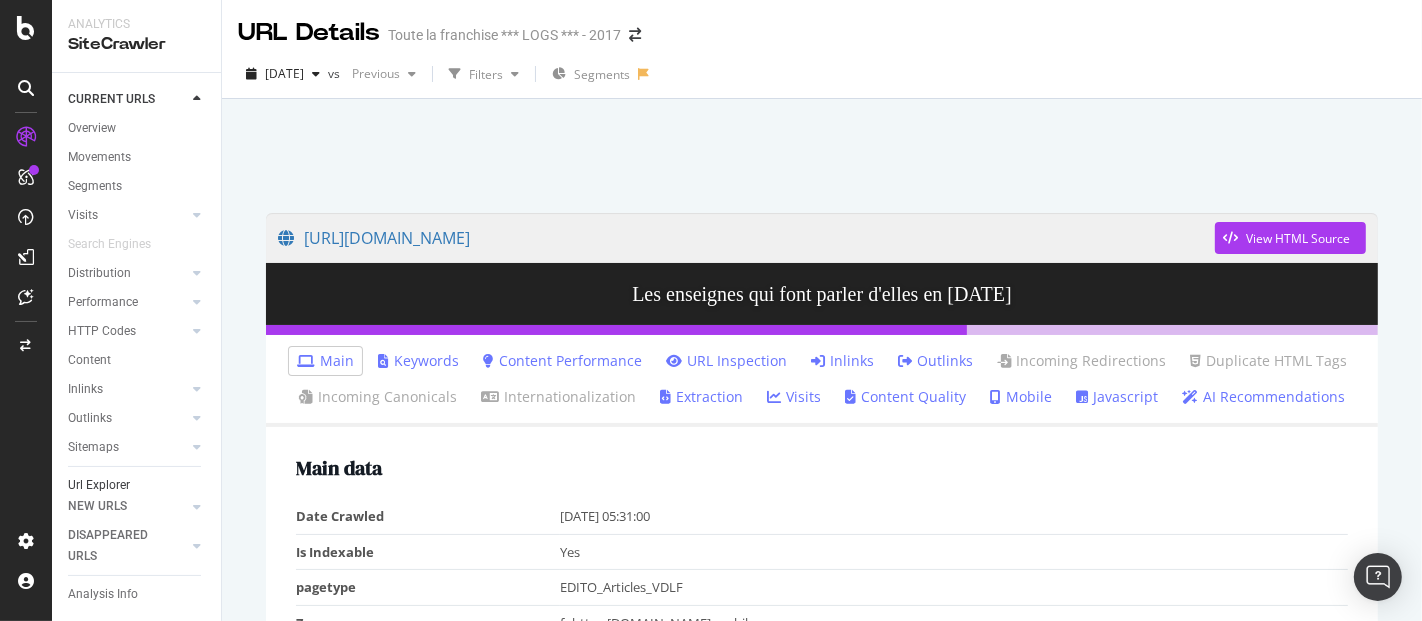 click on "Url Explorer" at bounding box center [99, 485] 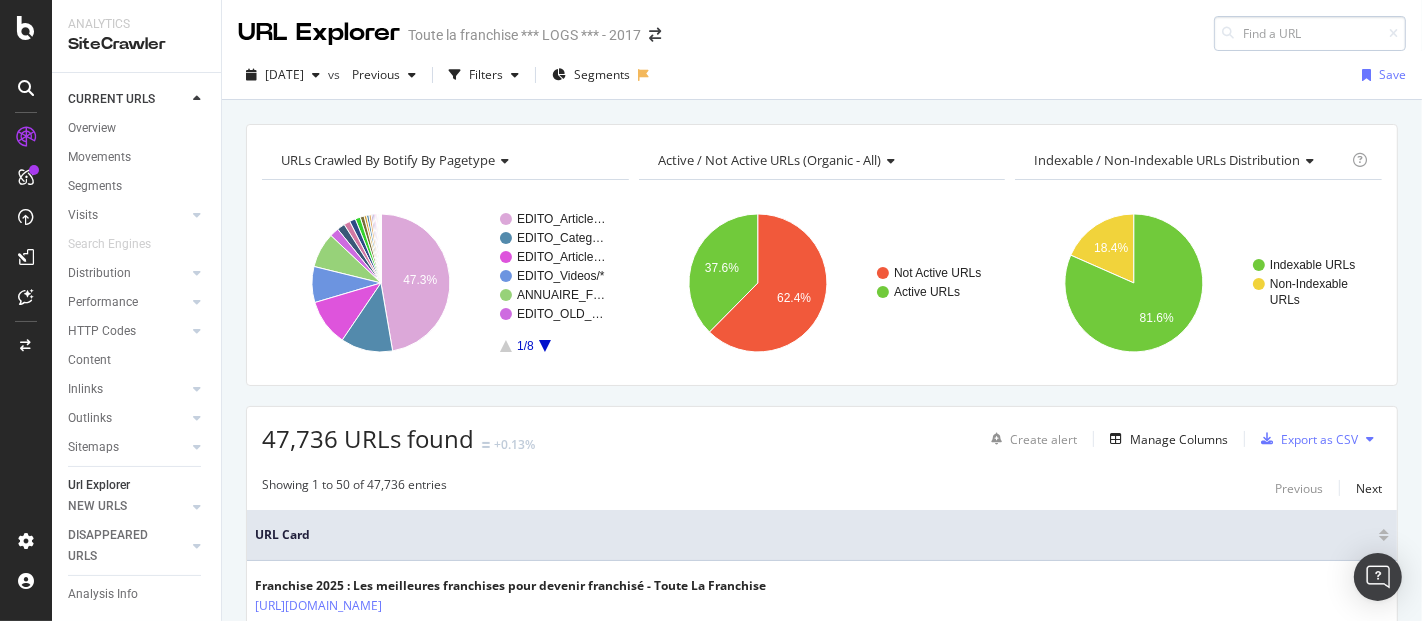 click at bounding box center [1310, 33] 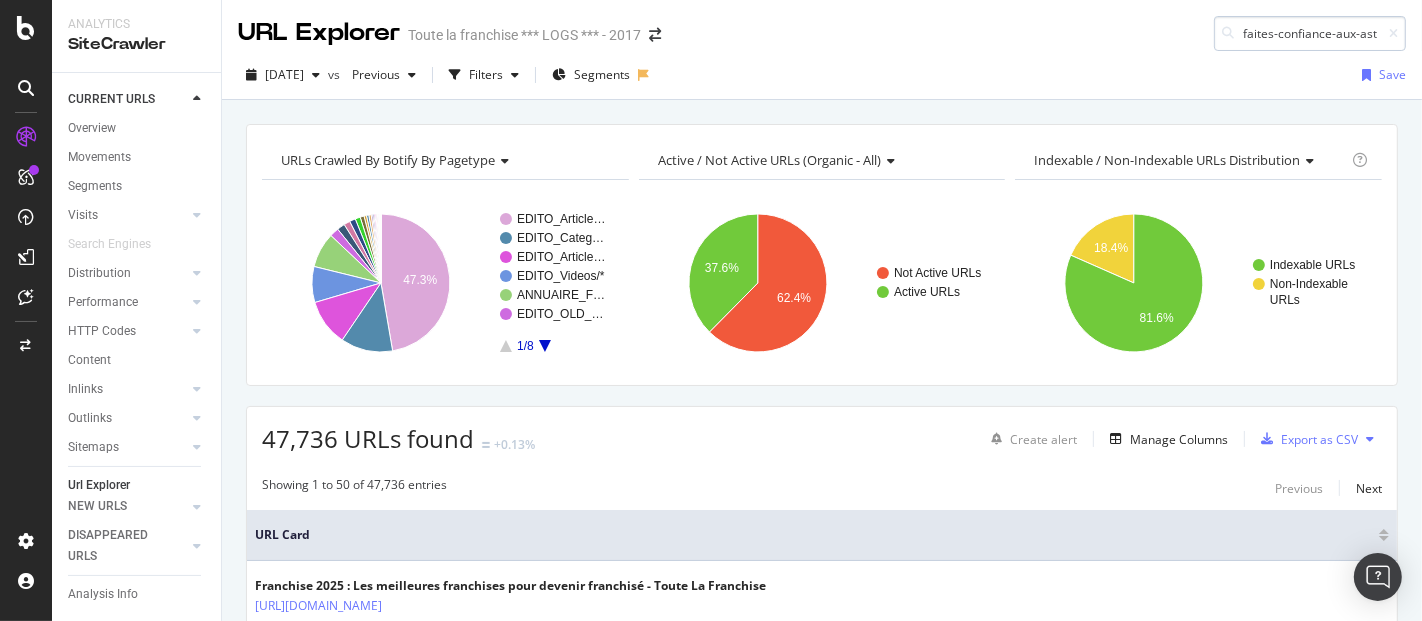 scroll, scrollTop: 0, scrollLeft: 331, axis: horizontal 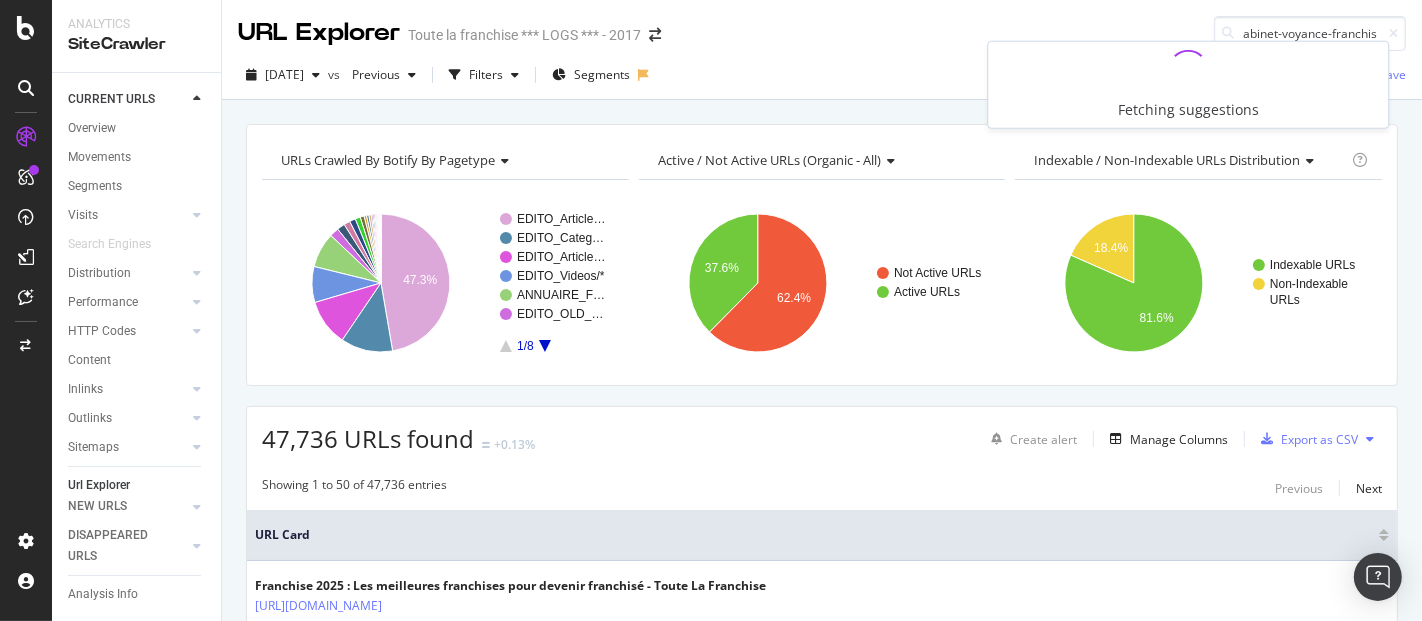 type on "faites-confiance-aux-astres-pour-votre-entreprise-avec-le-cabinet-voyance-franchise" 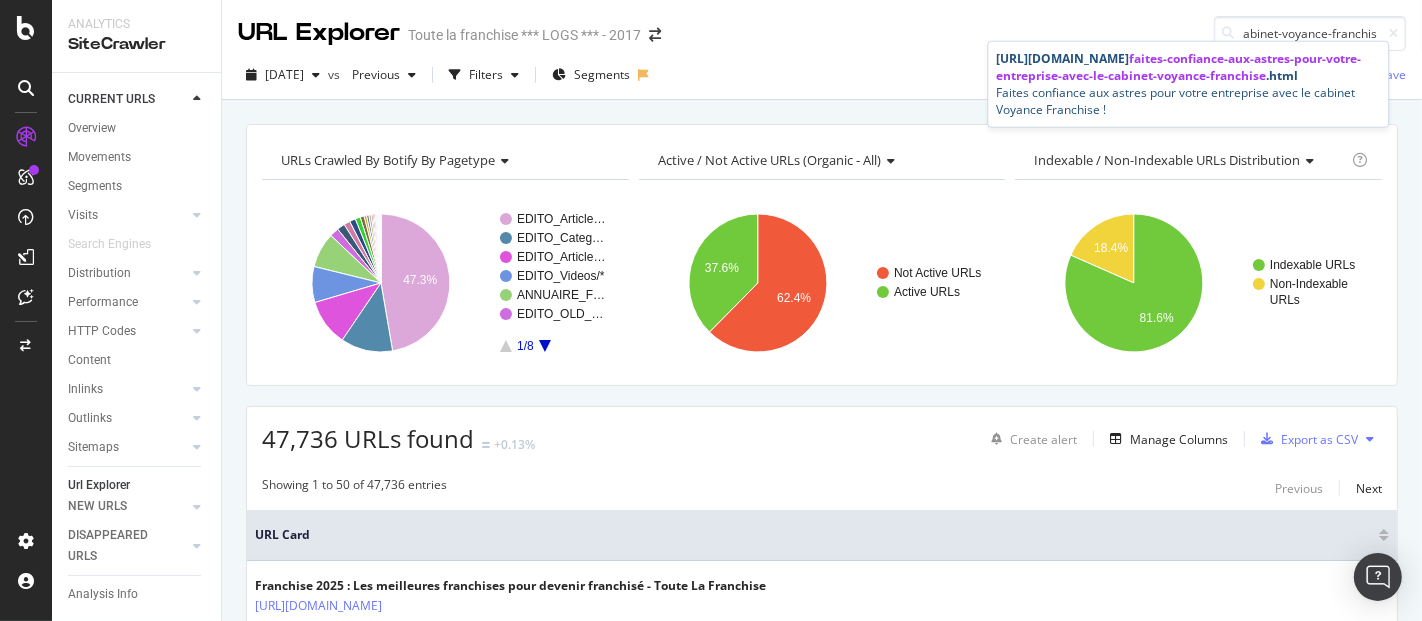 scroll, scrollTop: 0, scrollLeft: 0, axis: both 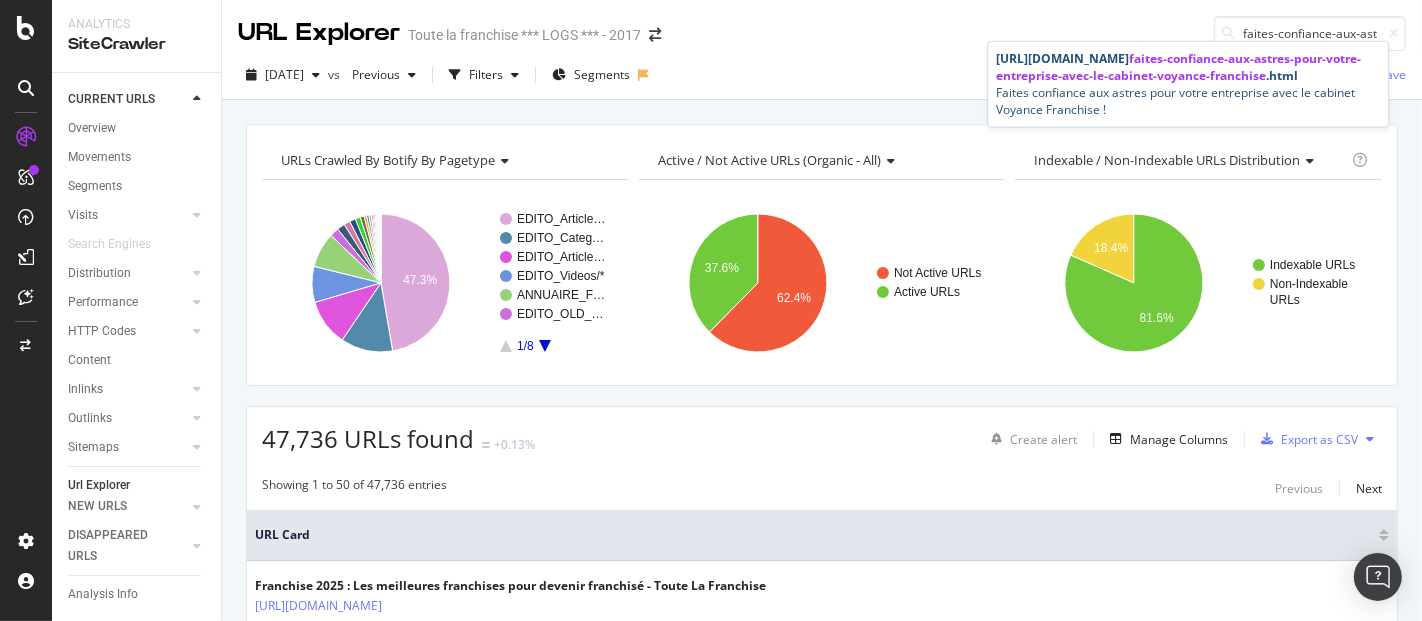 click on "[URL][DOMAIN_NAME] faites-confiance-aux-astres-pour-votre-entreprise-avec-le-cabinet-voyance-franchise .html" at bounding box center [1188, 67] 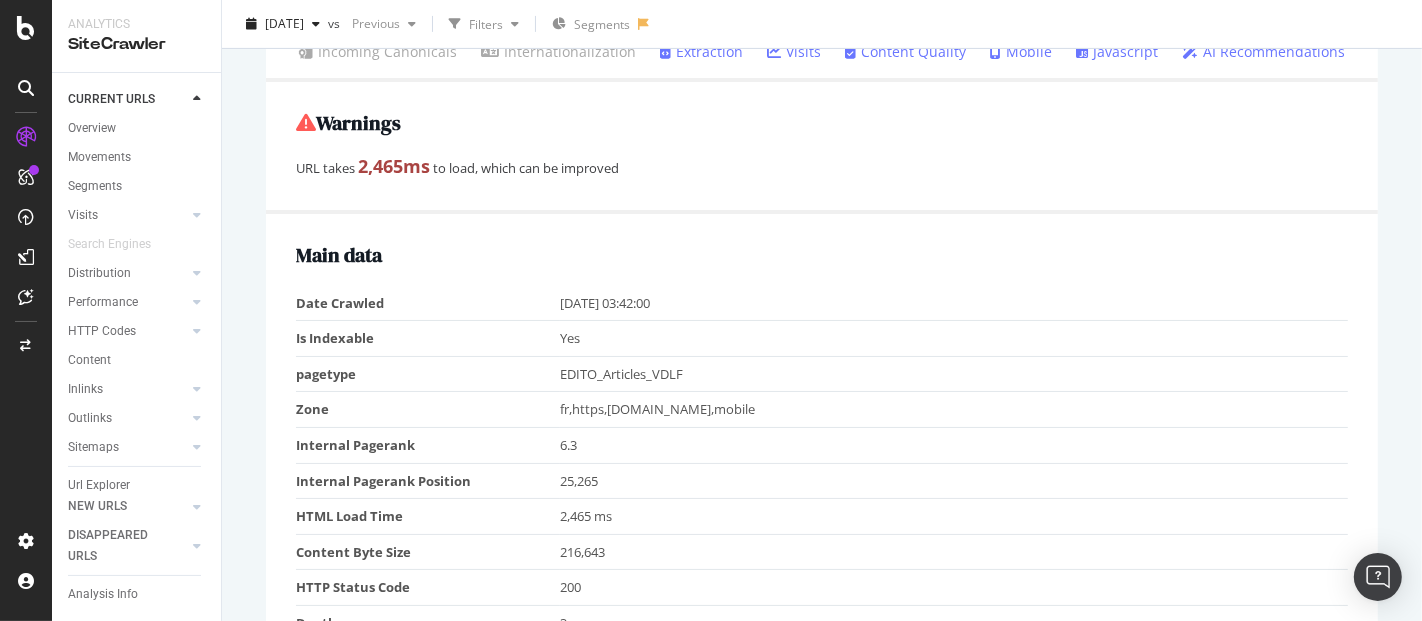 scroll, scrollTop: 222, scrollLeft: 0, axis: vertical 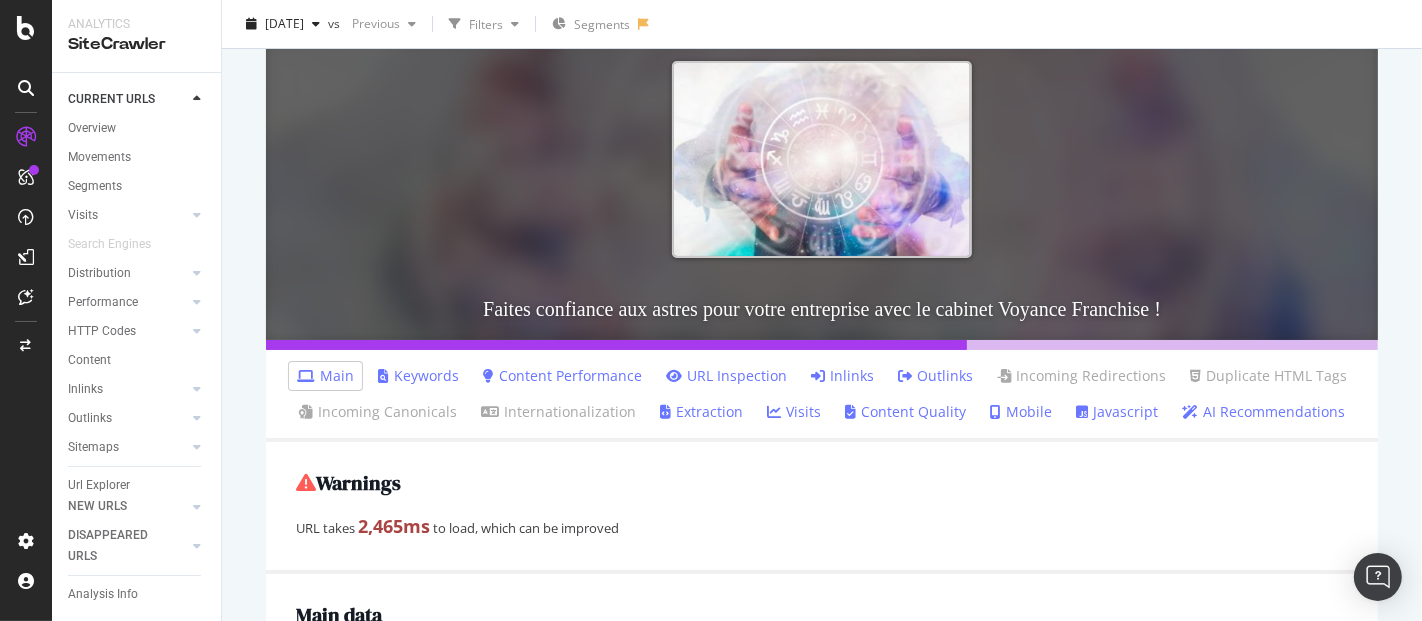 click on "URL Inspection" at bounding box center [726, 376] 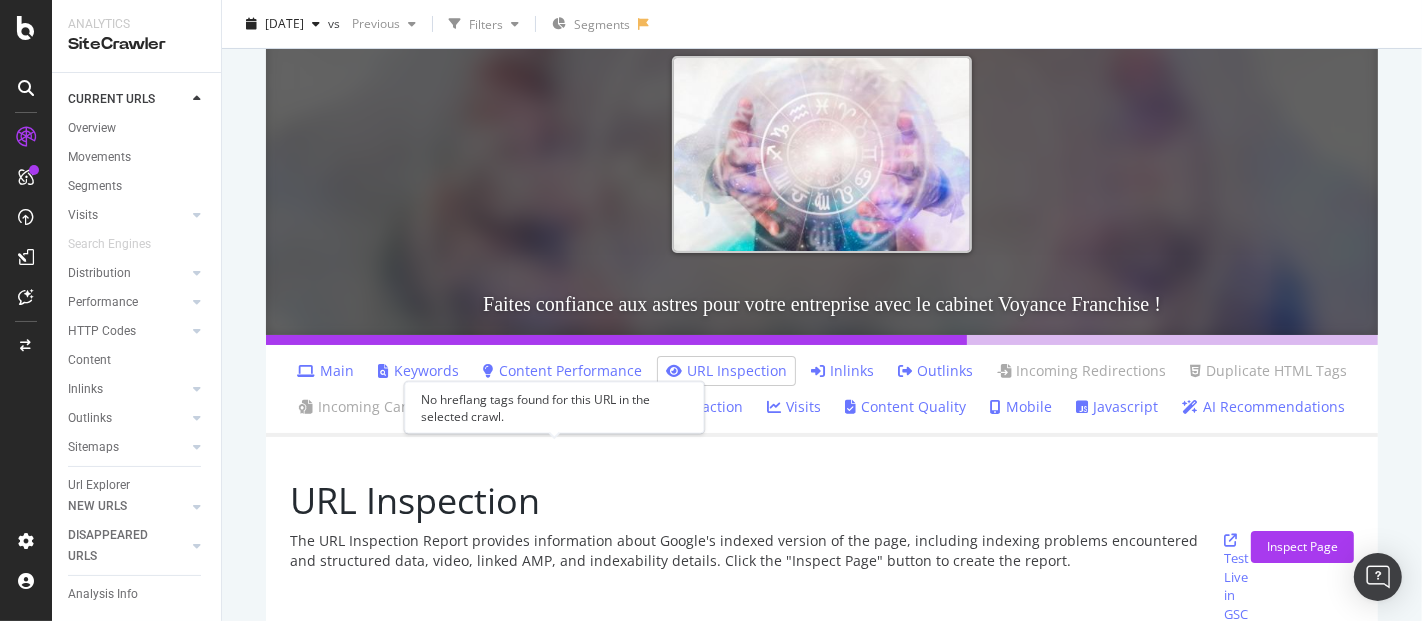 scroll, scrollTop: 229, scrollLeft: 0, axis: vertical 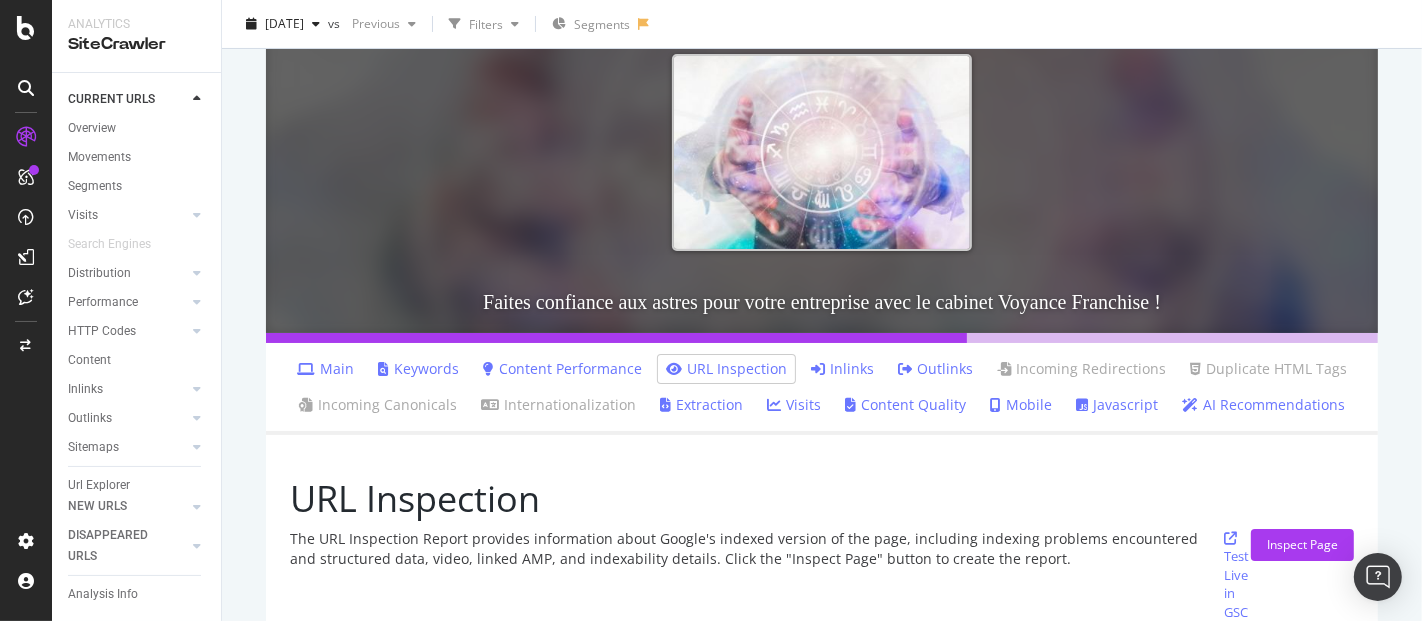 click on "URL Inspection" at bounding box center [822, 494] 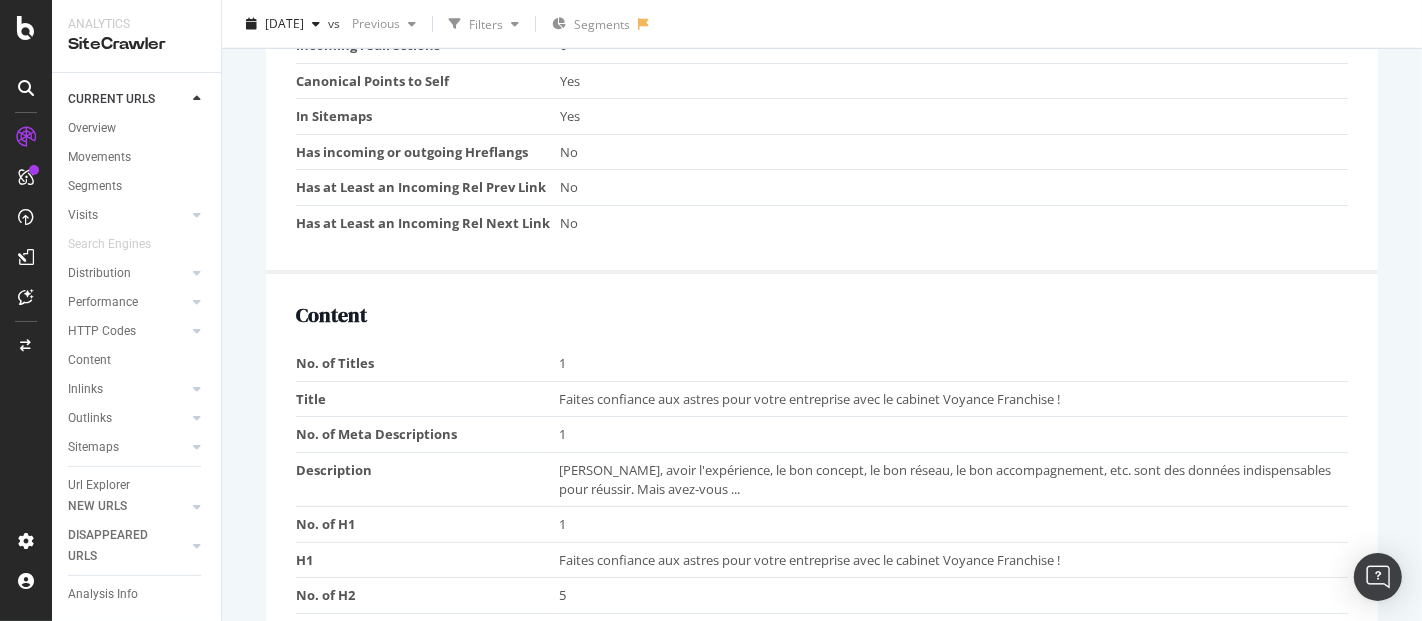 scroll, scrollTop: 1333, scrollLeft: 0, axis: vertical 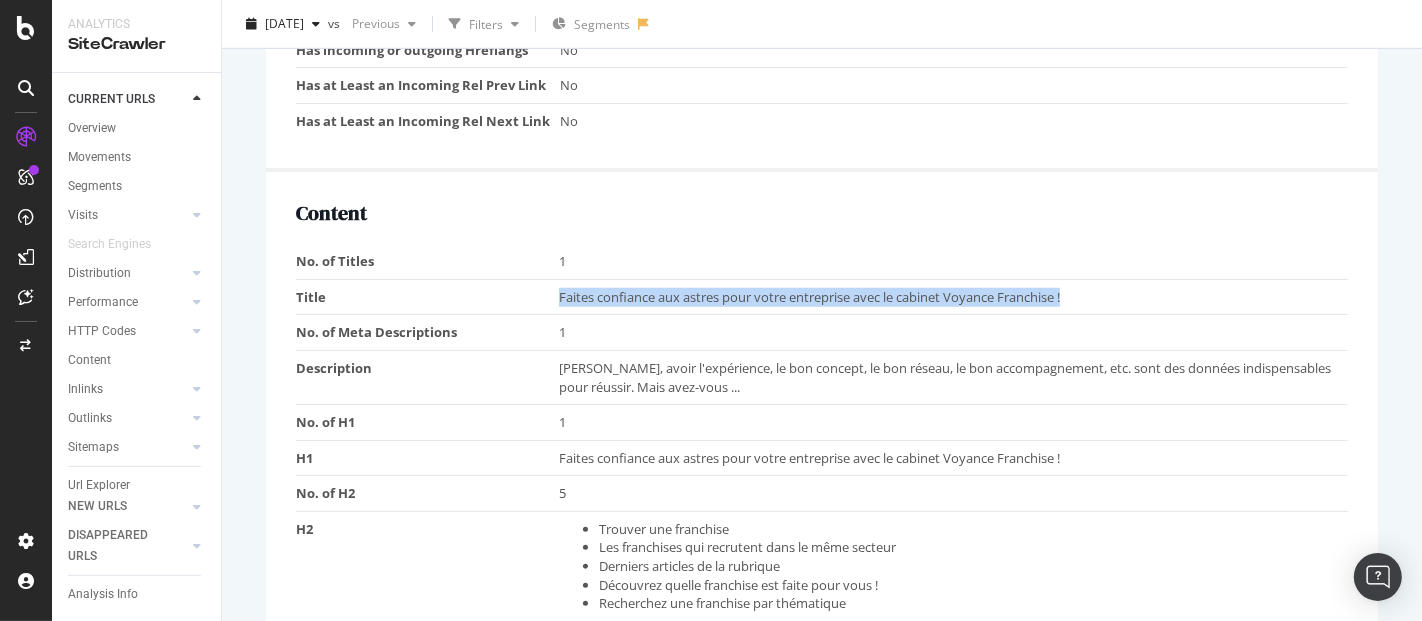 drag, startPoint x: 557, startPoint y: 296, endPoint x: 1102, endPoint y: 284, distance: 545.1321 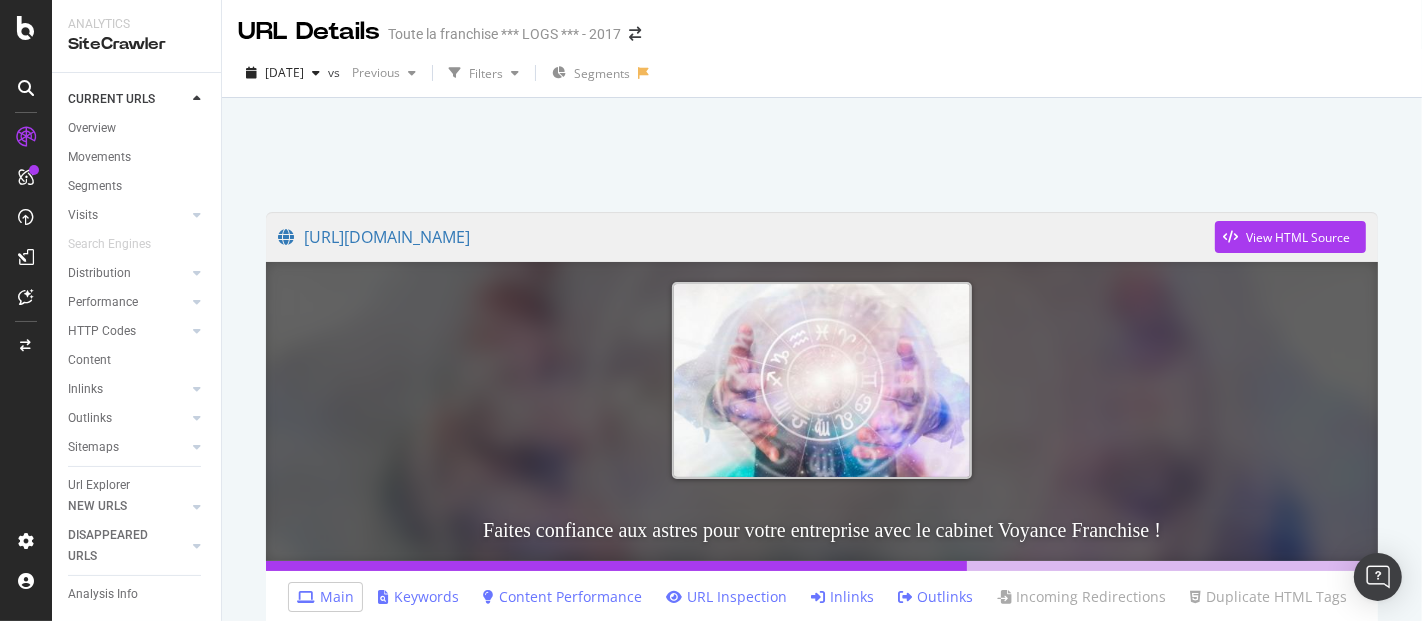 scroll, scrollTop: 0, scrollLeft: 0, axis: both 